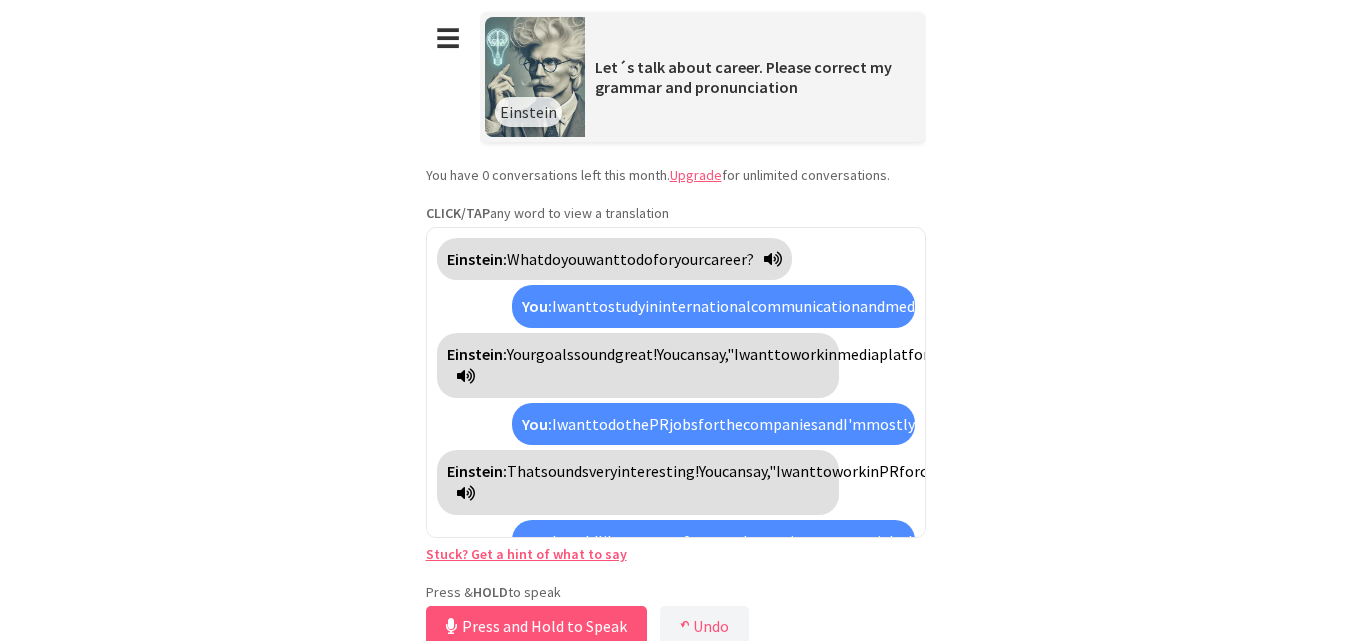scroll, scrollTop: 12, scrollLeft: 0, axis: vertical 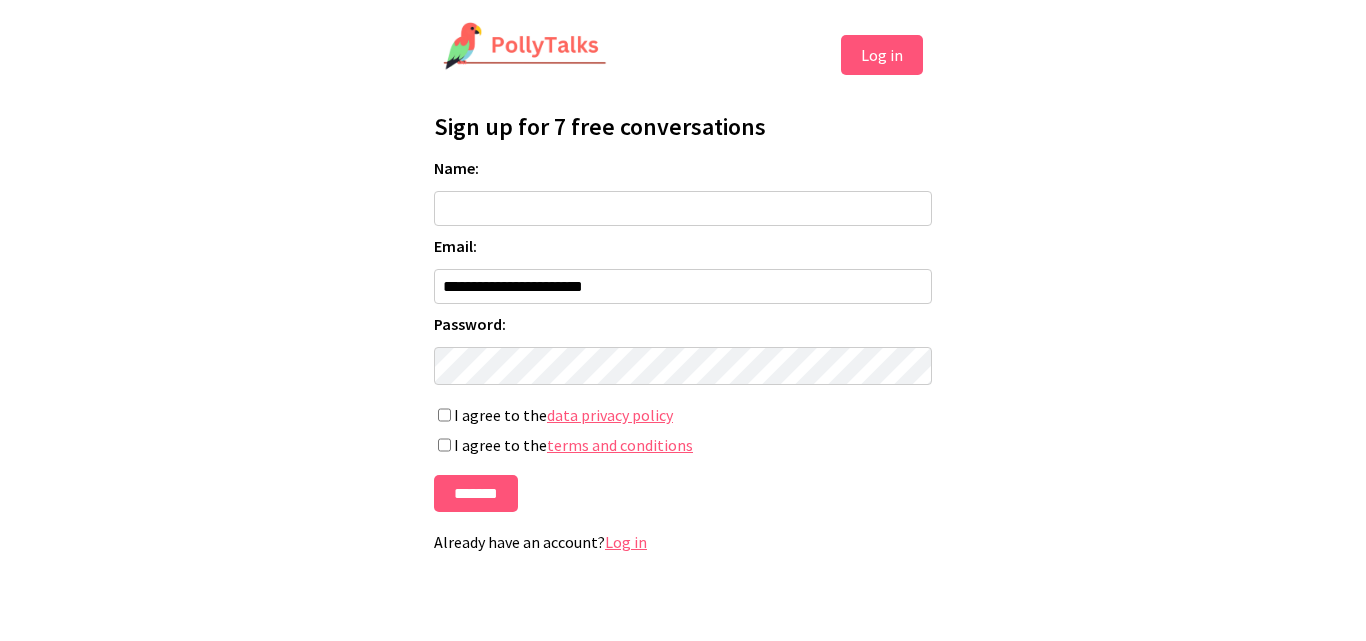 click on "Log in" at bounding box center (882, 55) 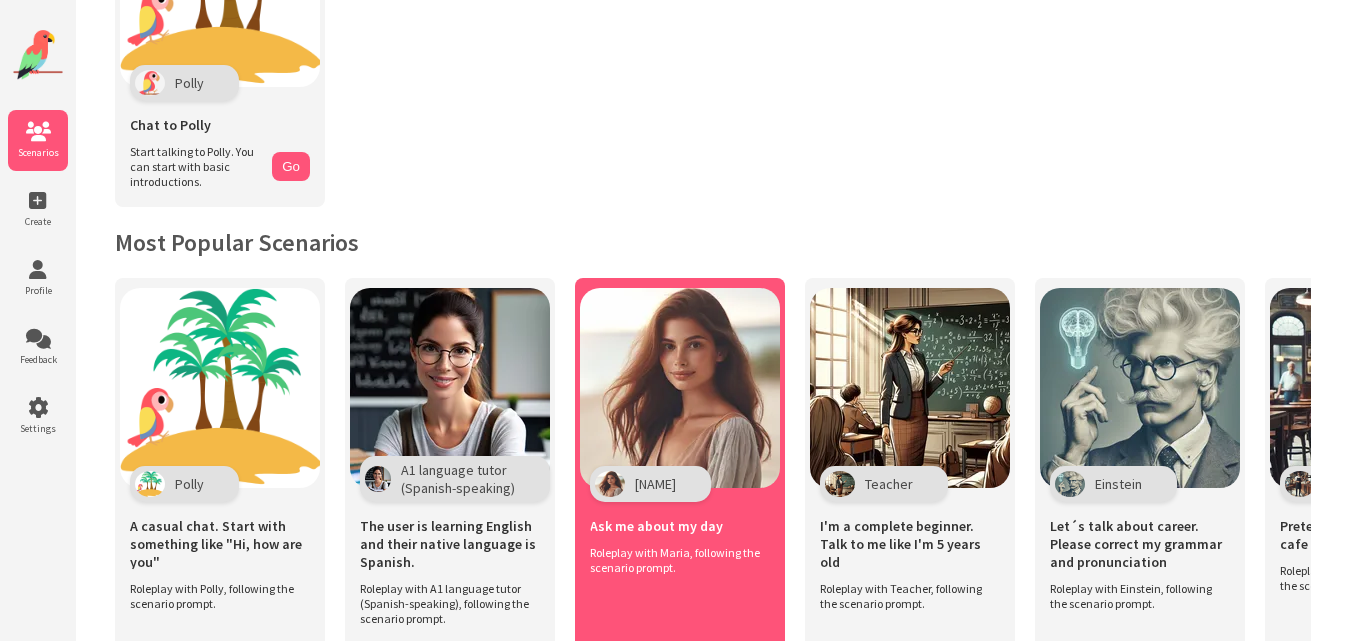 scroll, scrollTop: 300, scrollLeft: 0, axis: vertical 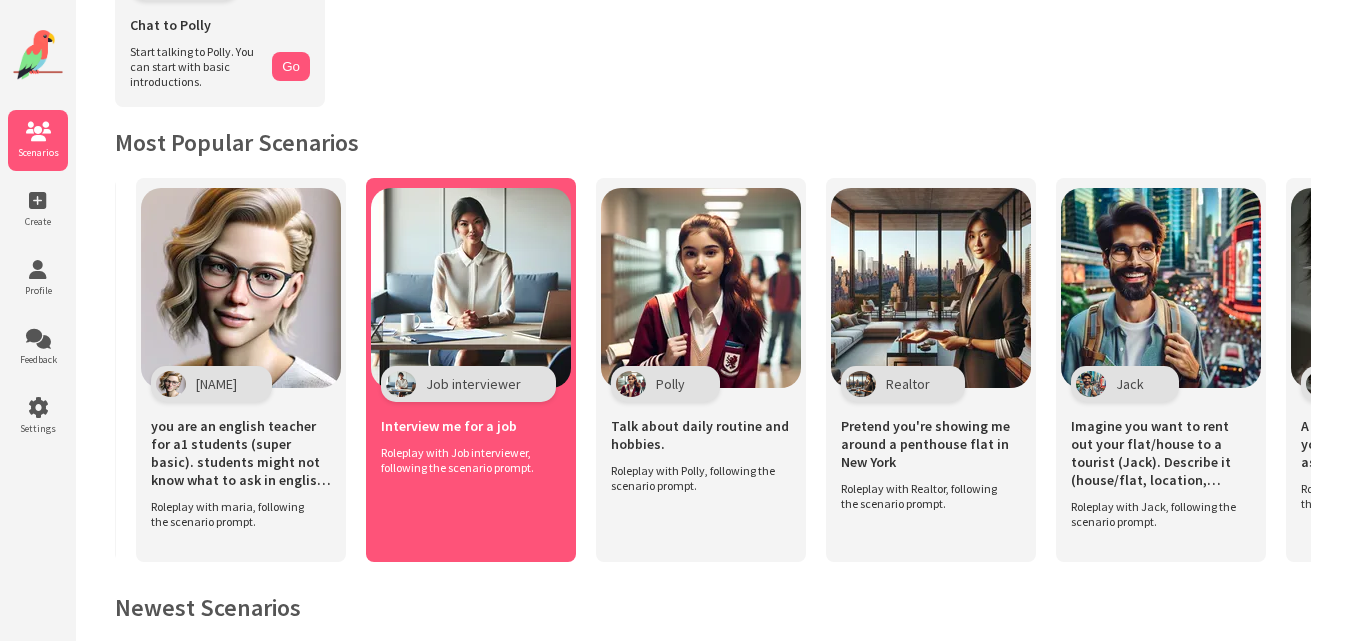 click on "Interview me for a job" at bounding box center [449, 426] 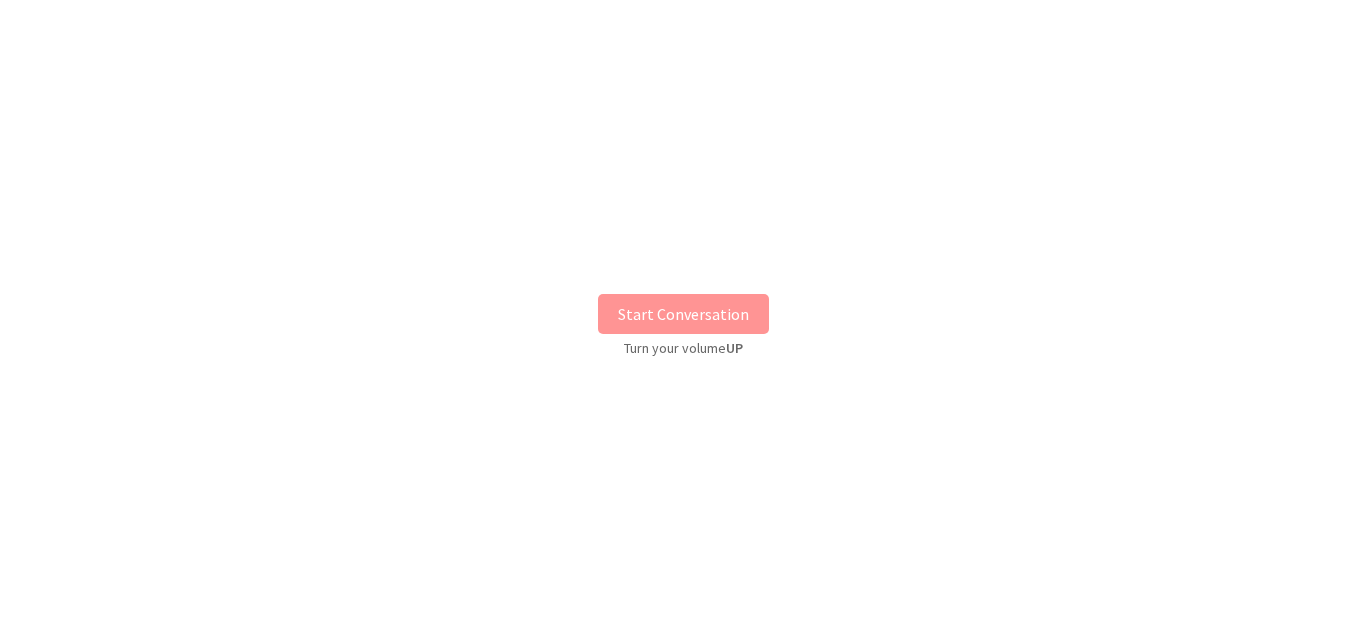 scroll, scrollTop: 0, scrollLeft: 0, axis: both 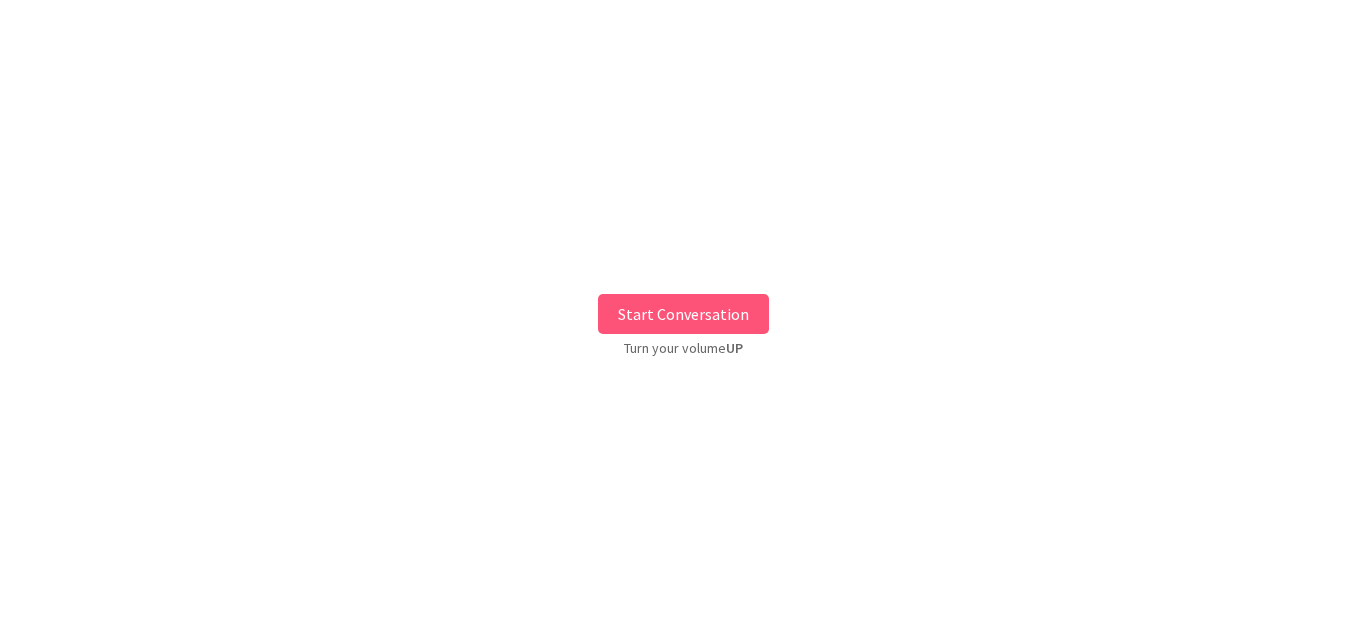 click on "Start Conversation" at bounding box center (683, 314) 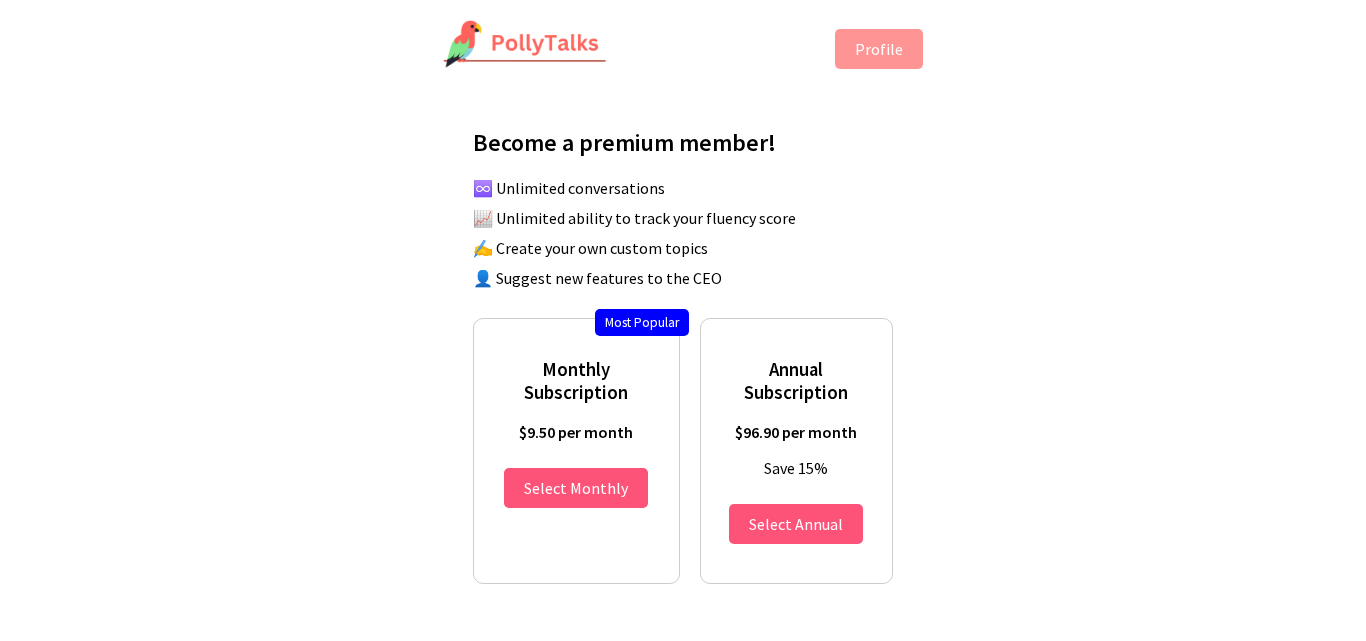 scroll, scrollTop: 0, scrollLeft: 0, axis: both 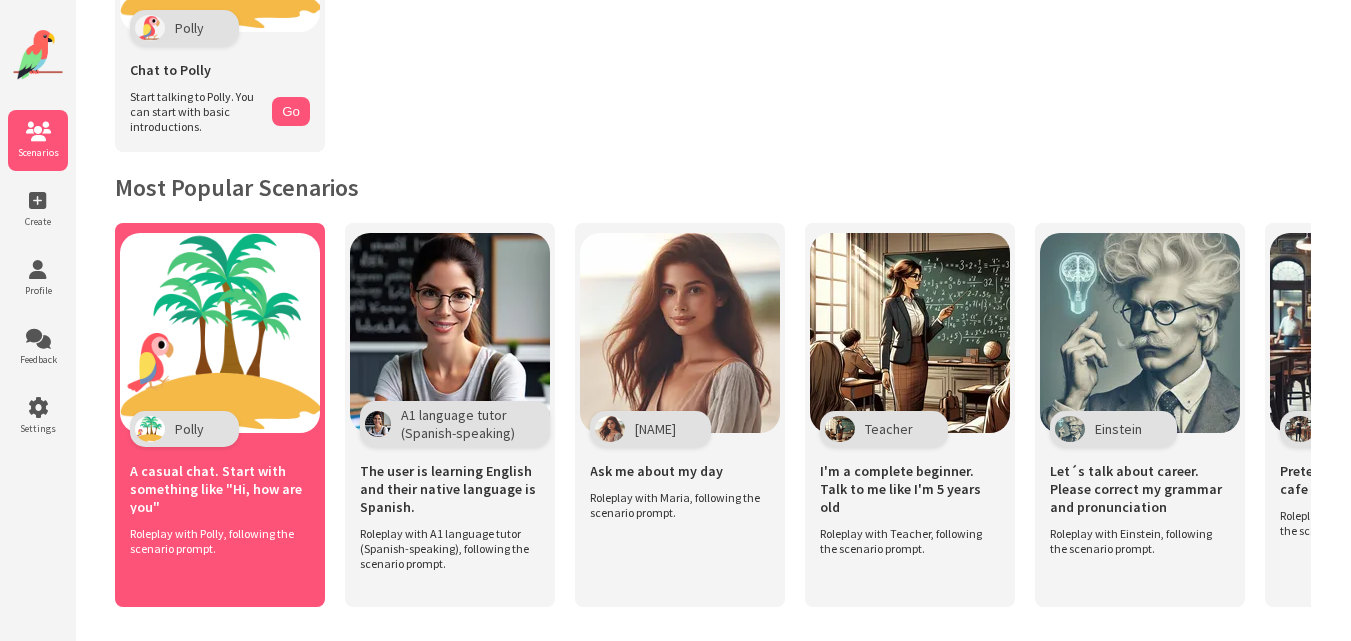 click on "Polly" at bounding box center [184, 429] 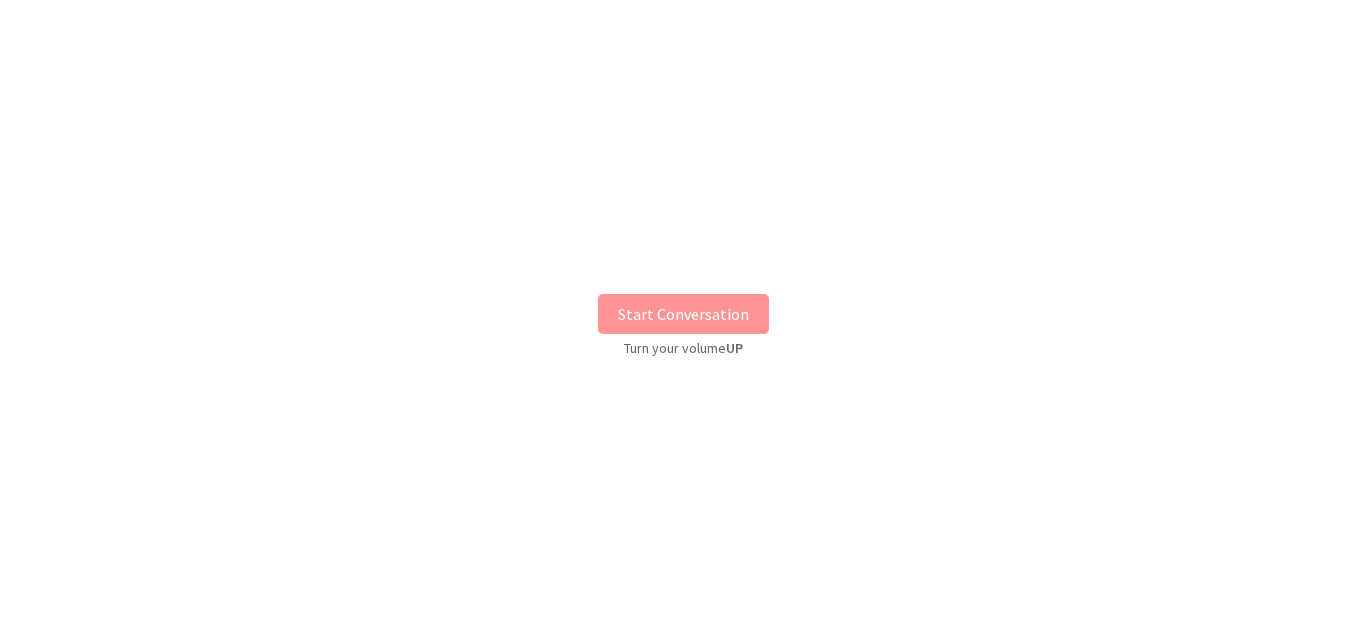 scroll, scrollTop: 0, scrollLeft: 0, axis: both 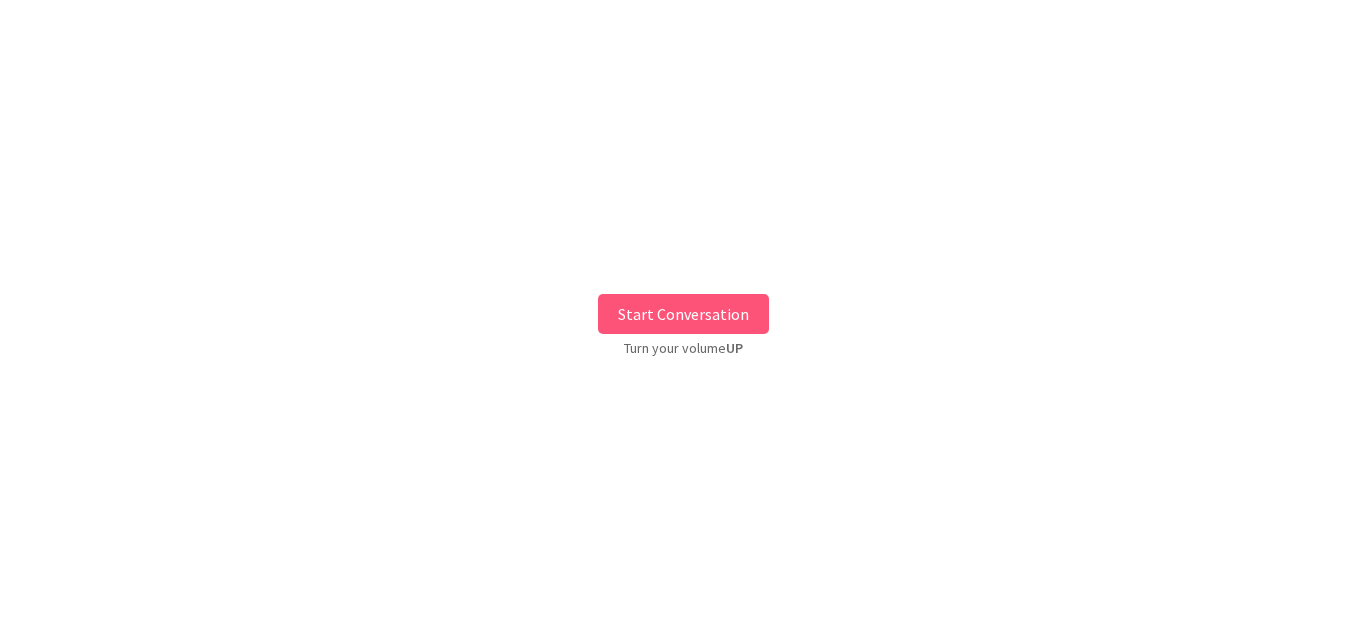 click on "Start Conversation" at bounding box center (683, 314) 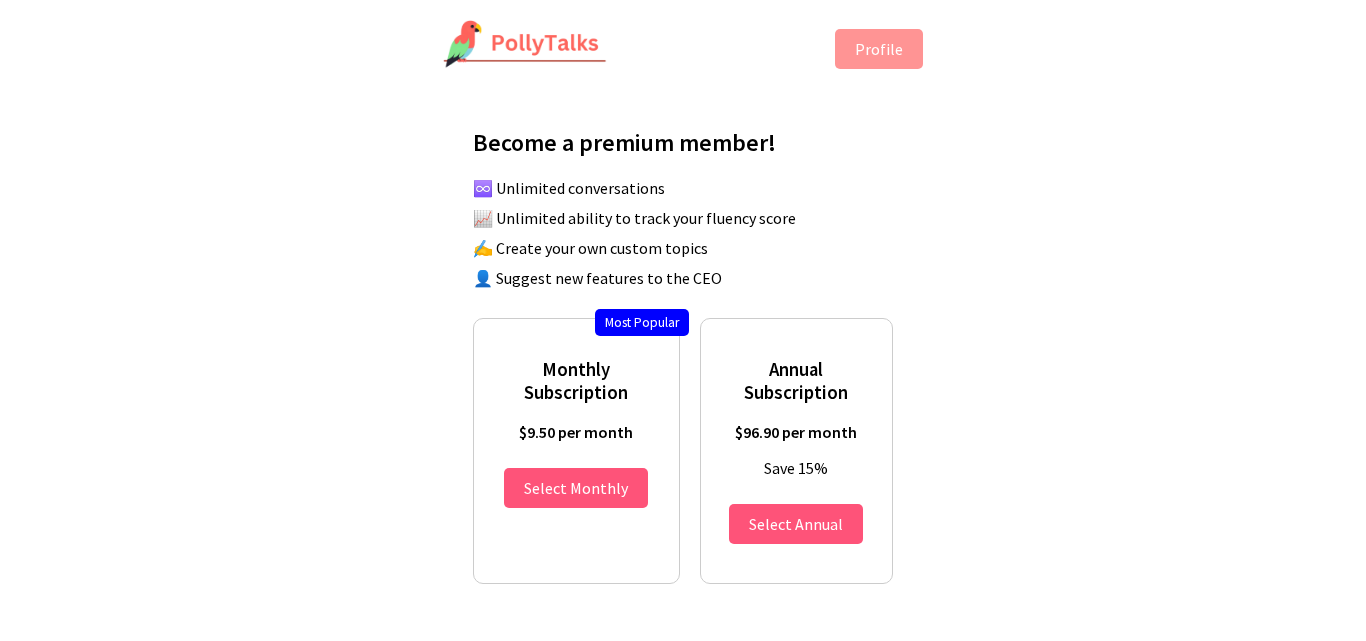 scroll, scrollTop: 0, scrollLeft: 0, axis: both 